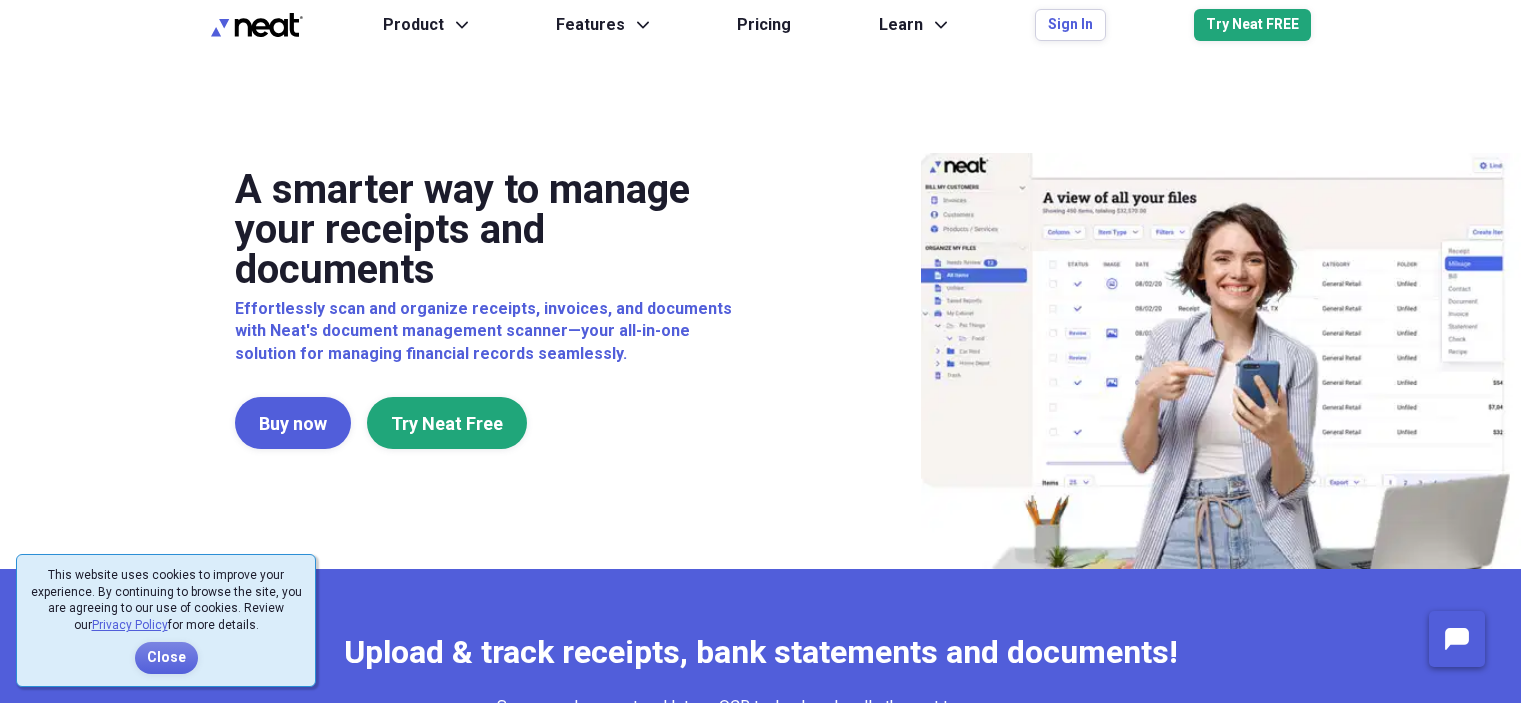 scroll, scrollTop: 0, scrollLeft: 0, axis: both 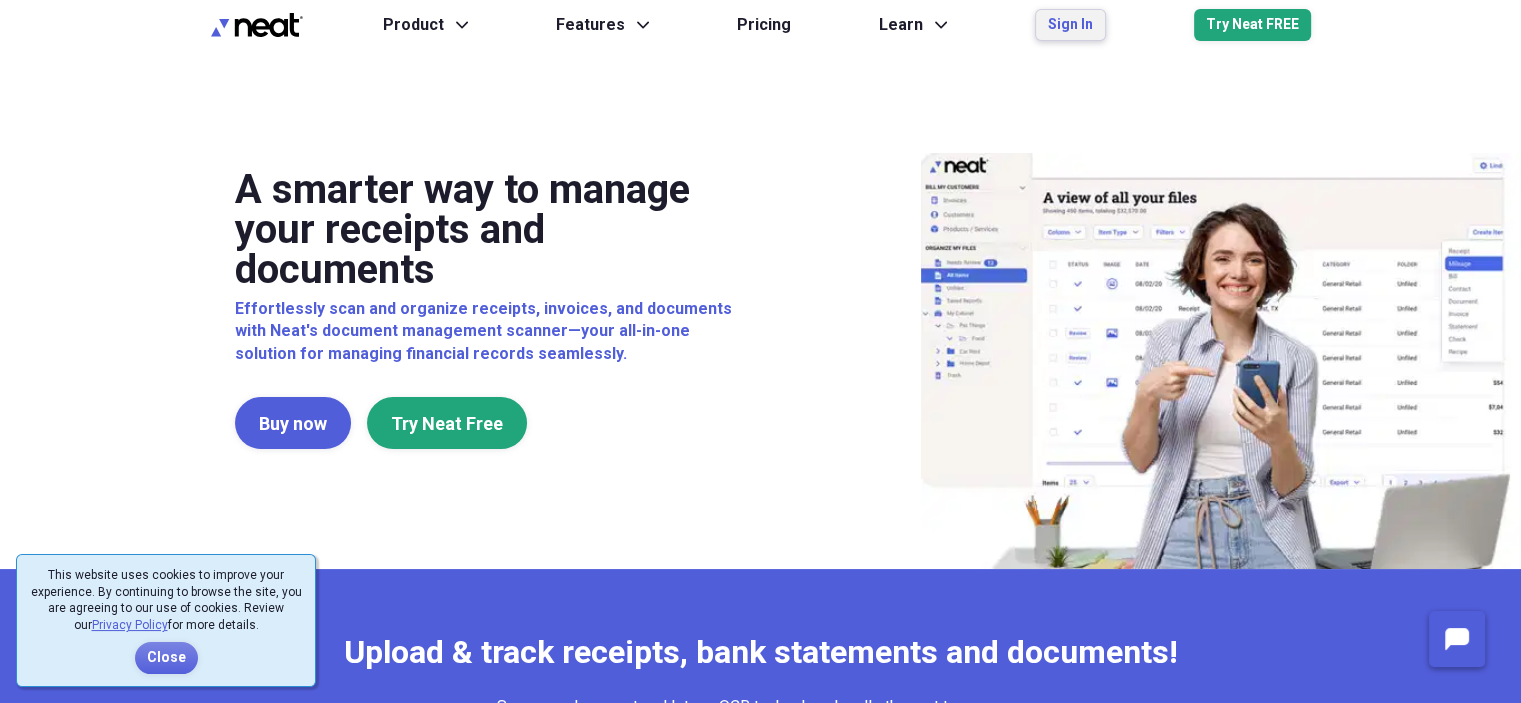 click on "Sign In" at bounding box center [1070, 25] 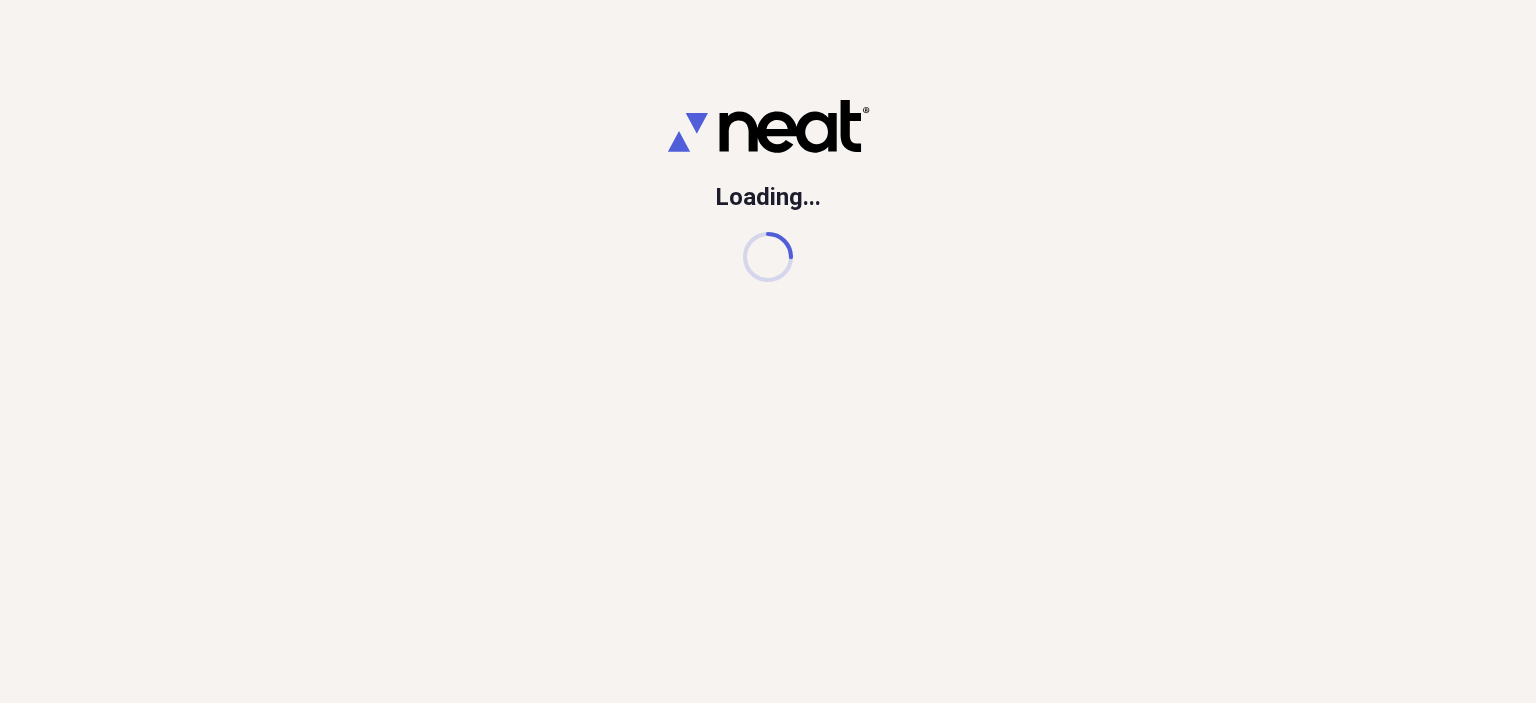 scroll, scrollTop: 0, scrollLeft: 0, axis: both 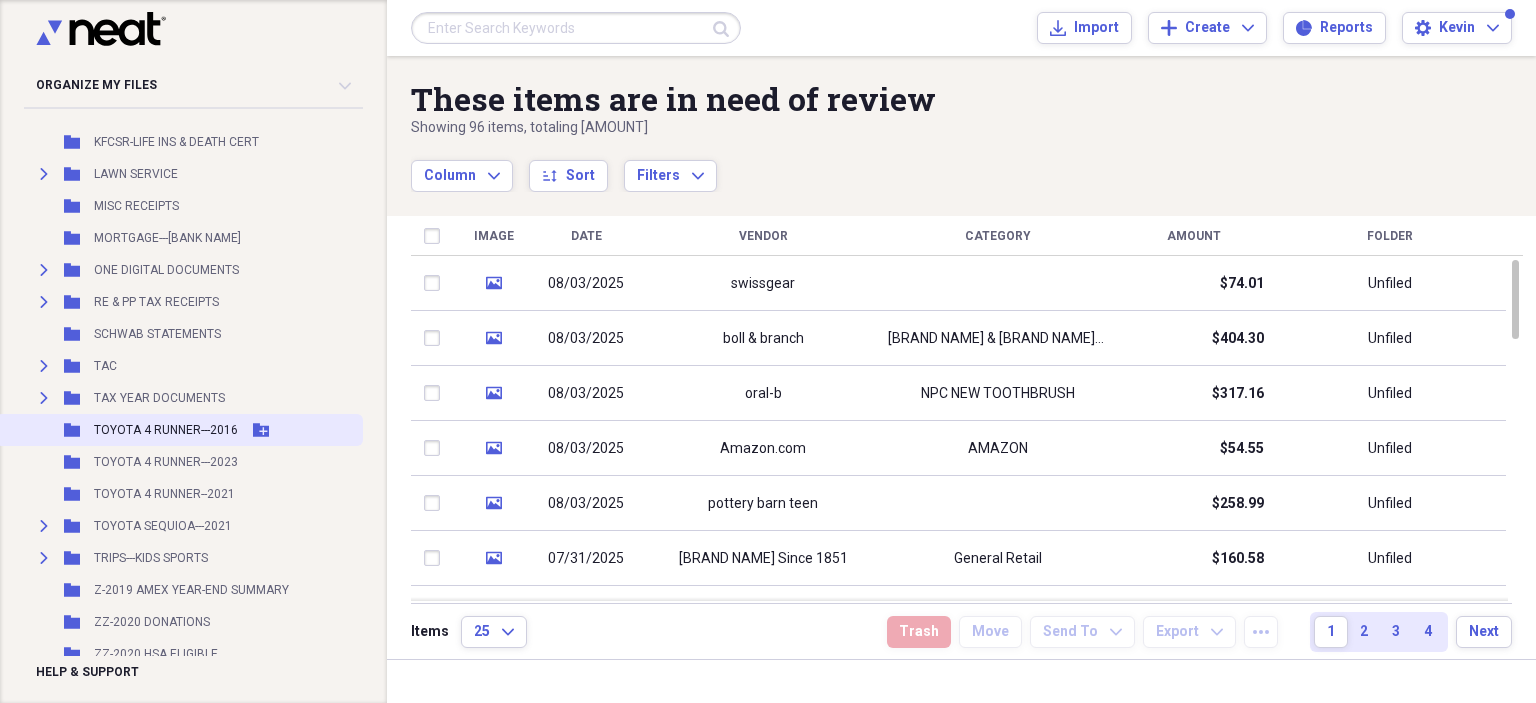 click on "TOYOTA 4 RUNNER---2016" at bounding box center (166, 430) 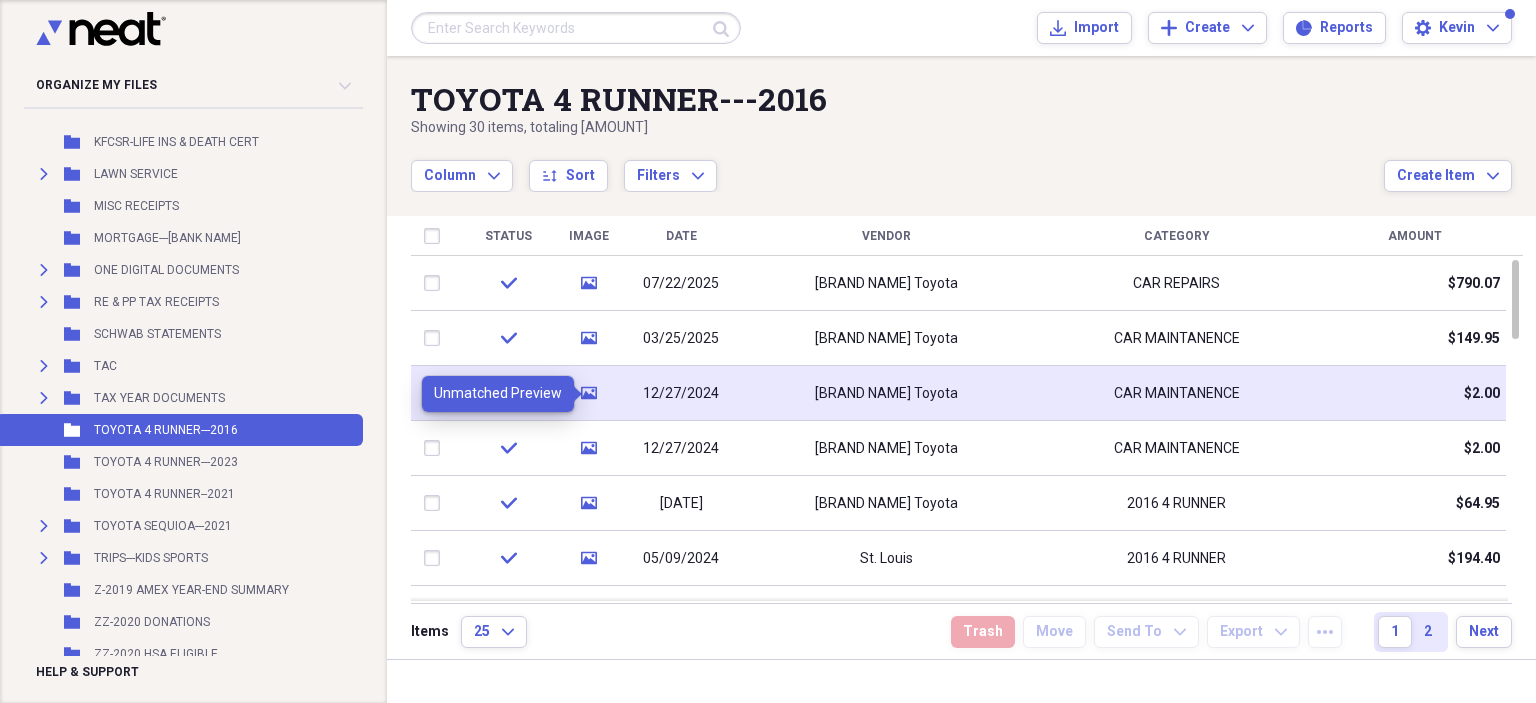 click 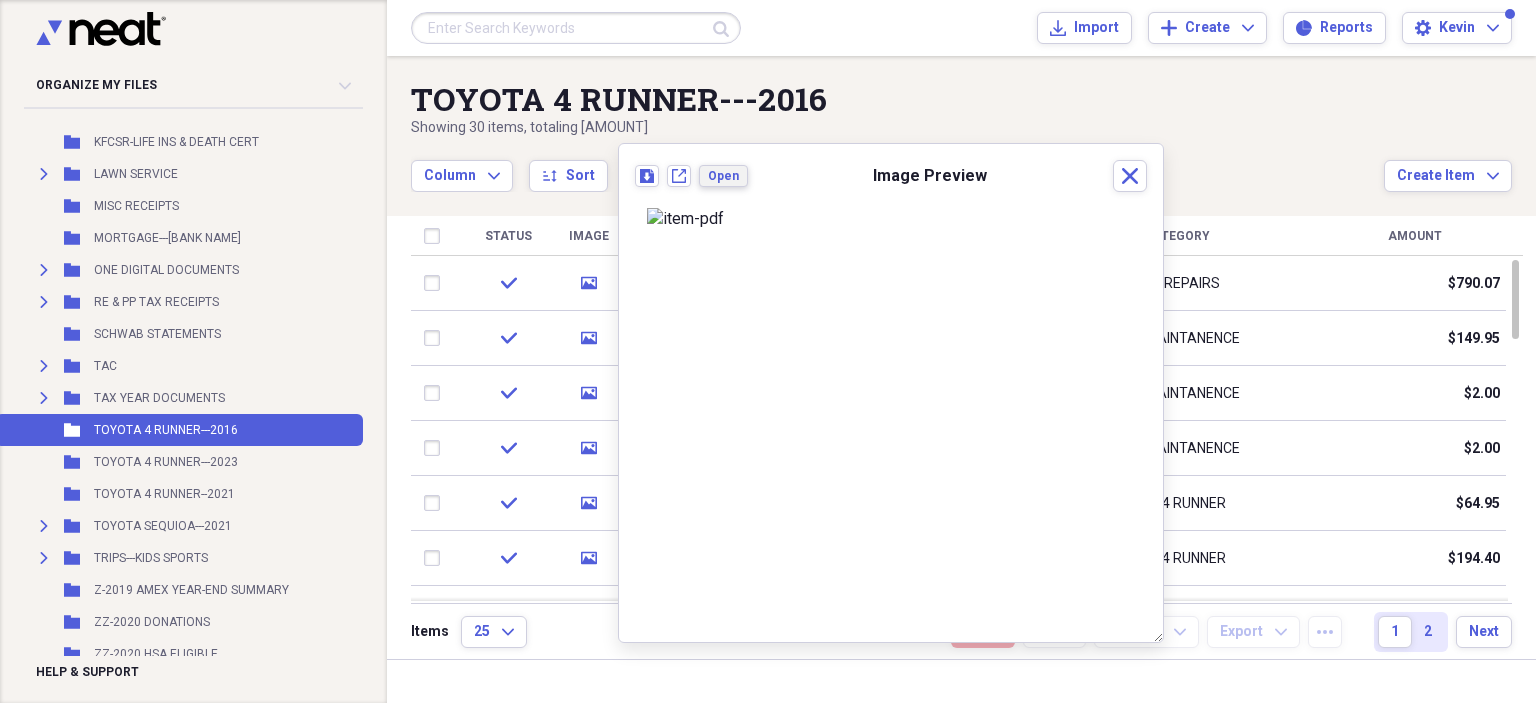 click on "Open" at bounding box center (723, 176) 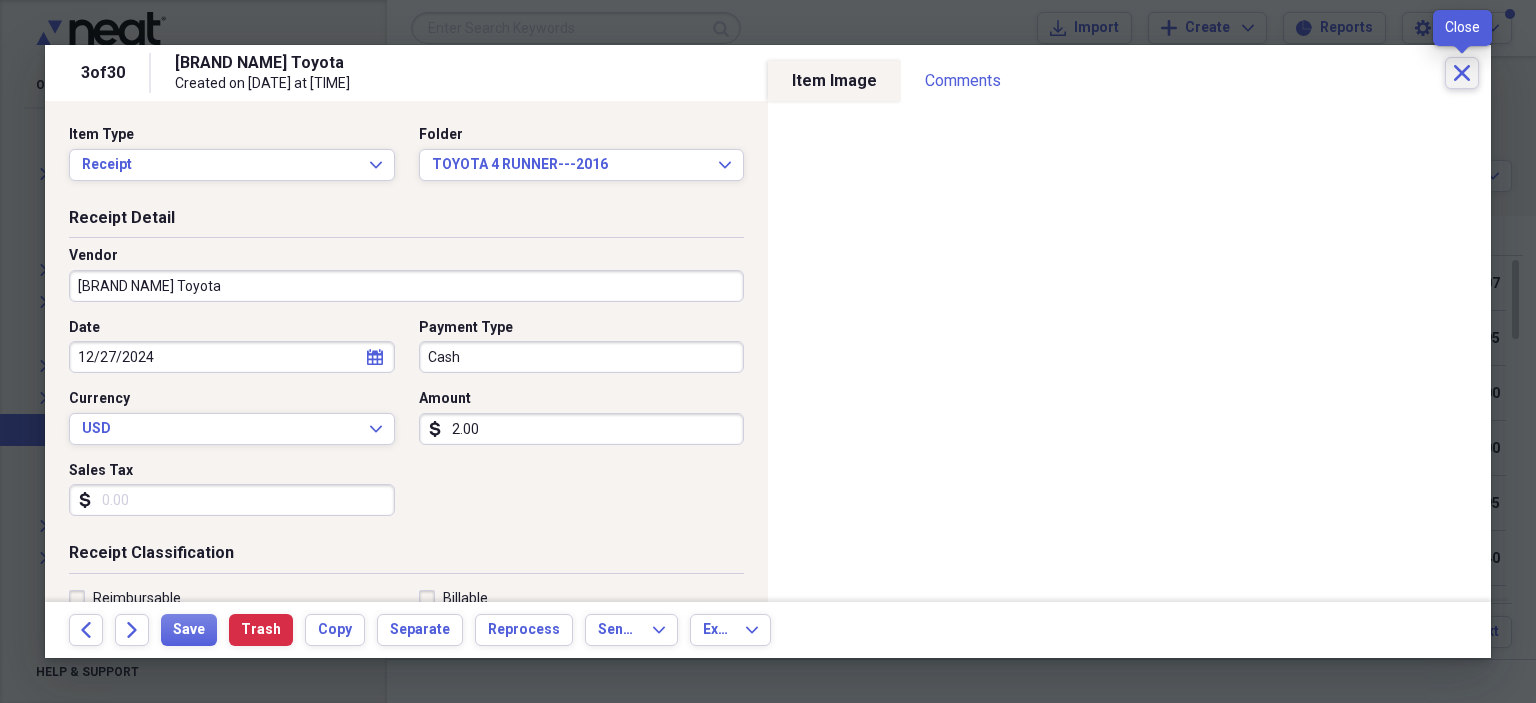 click 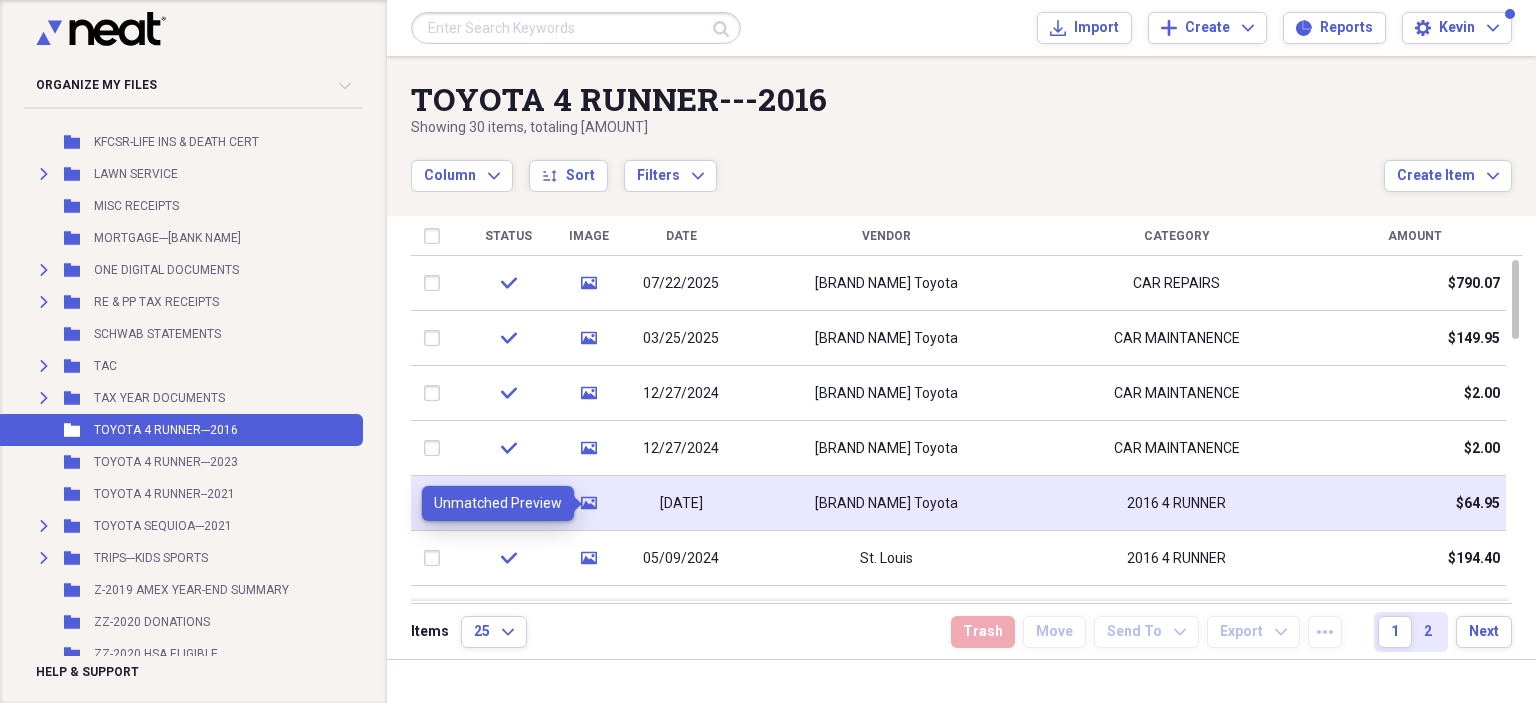 click on "media" 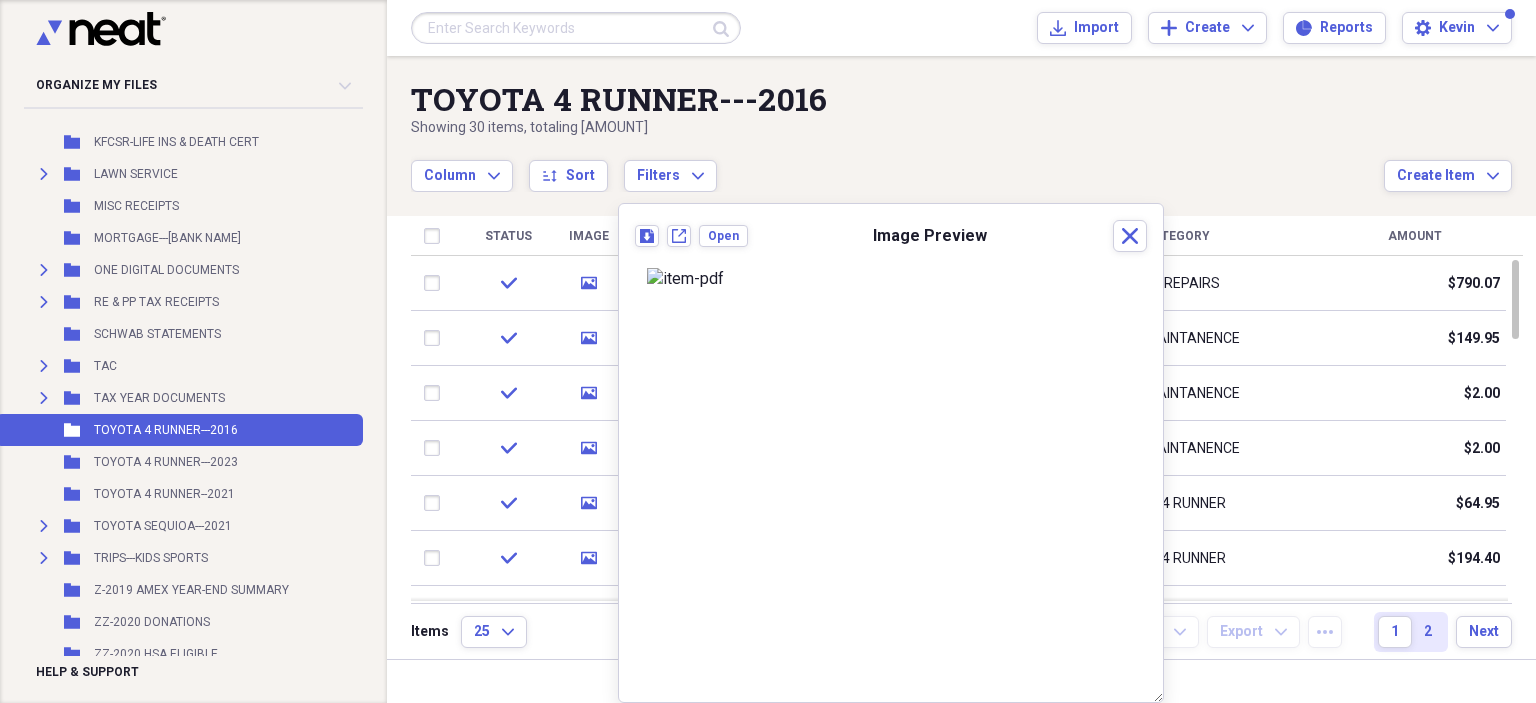 drag, startPoint x: 604, startPoint y: 504, endPoint x: 821, endPoint y: 509, distance: 217.0576 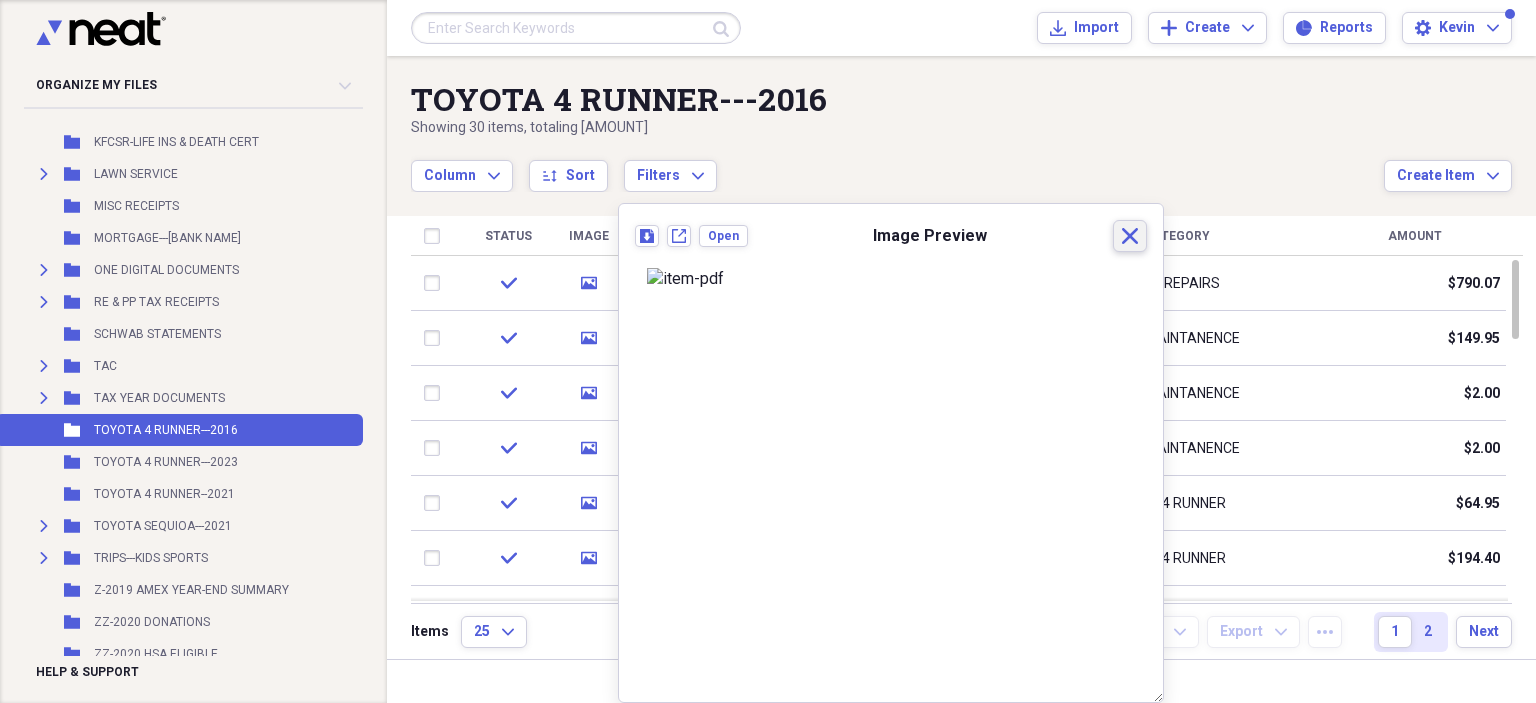 click on "Close" 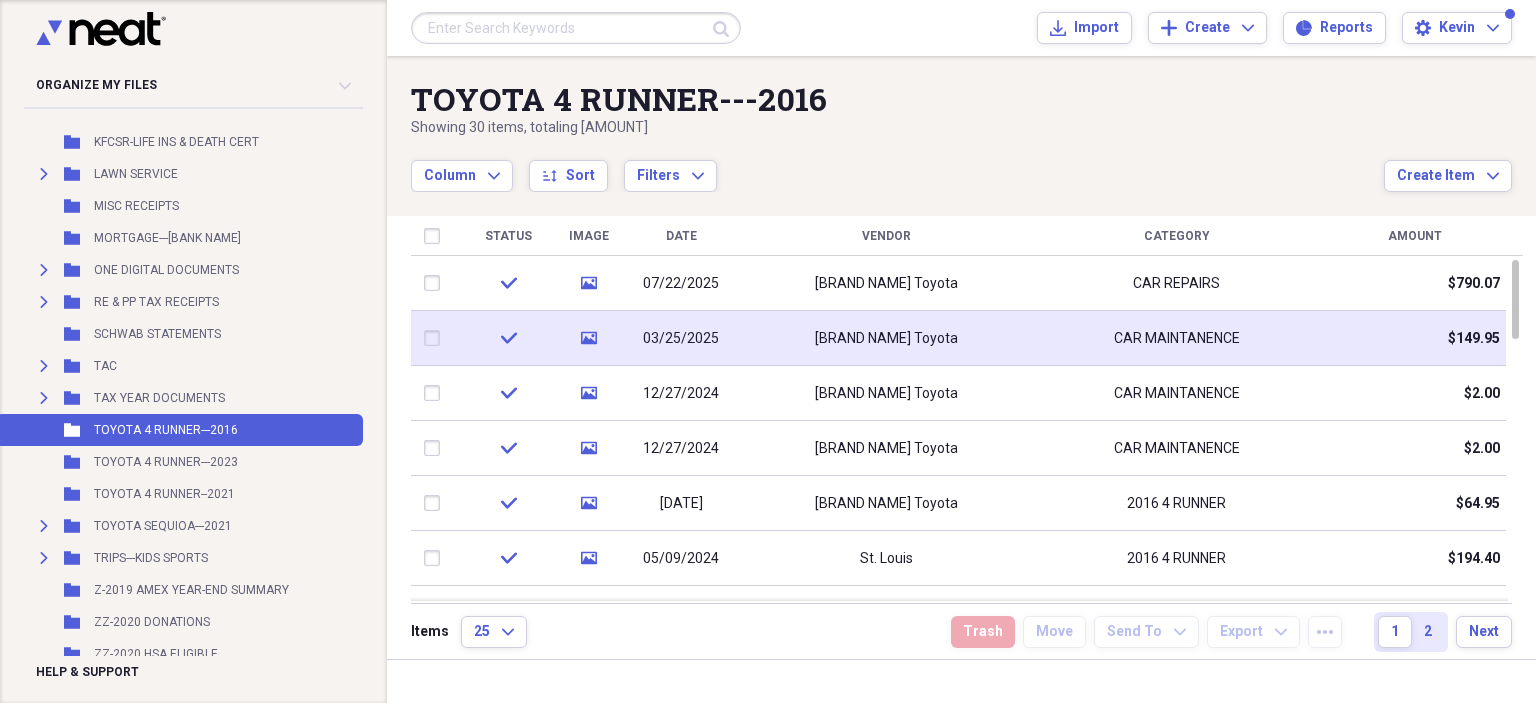 click on "03/25/2025" at bounding box center (681, 339) 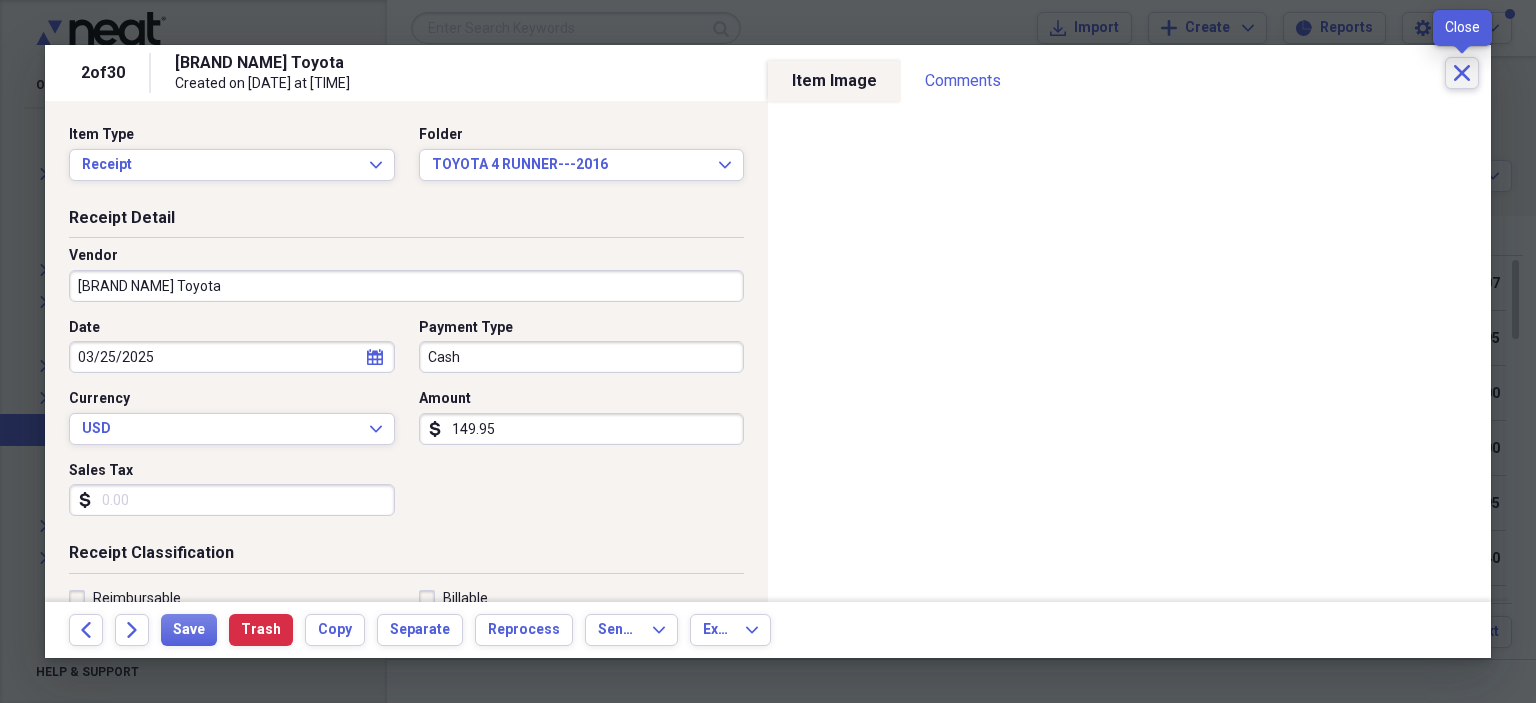 click 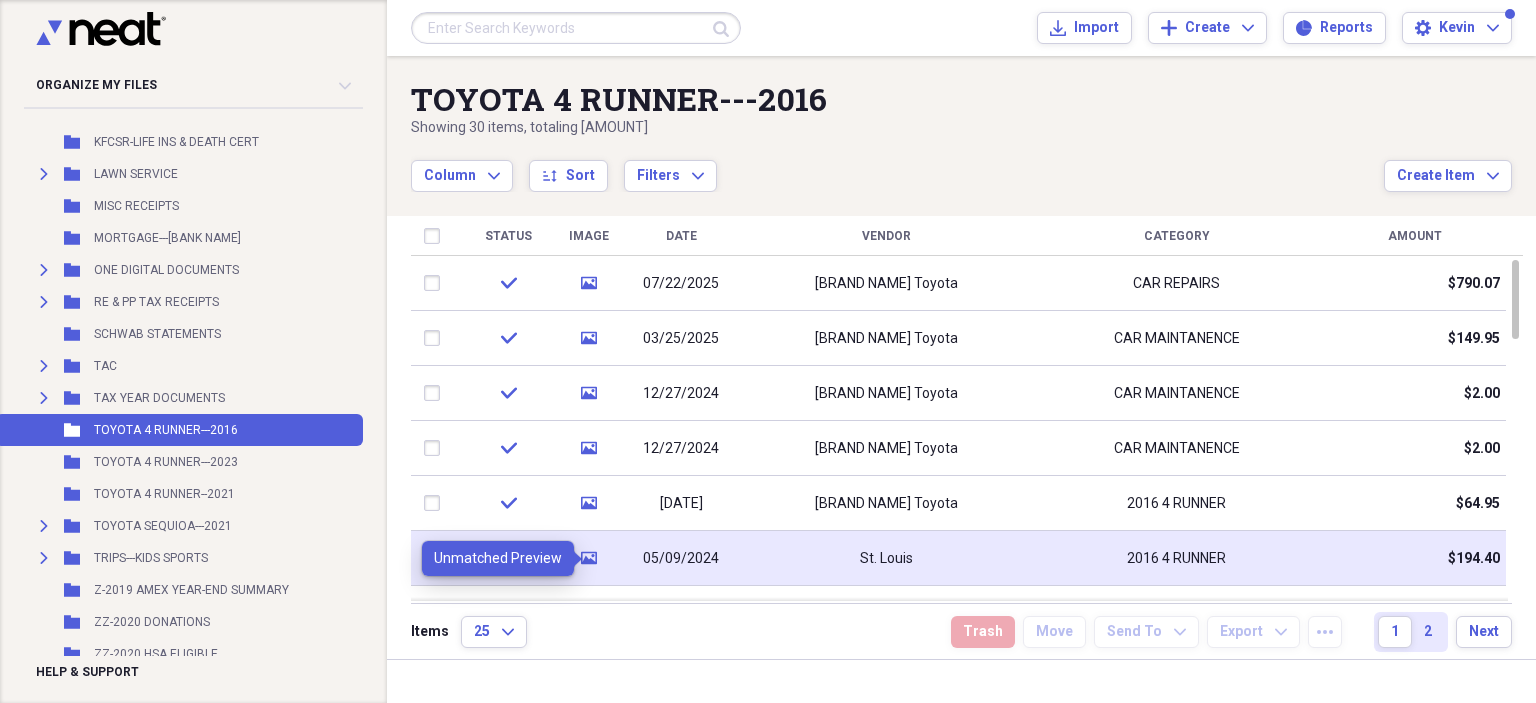 click 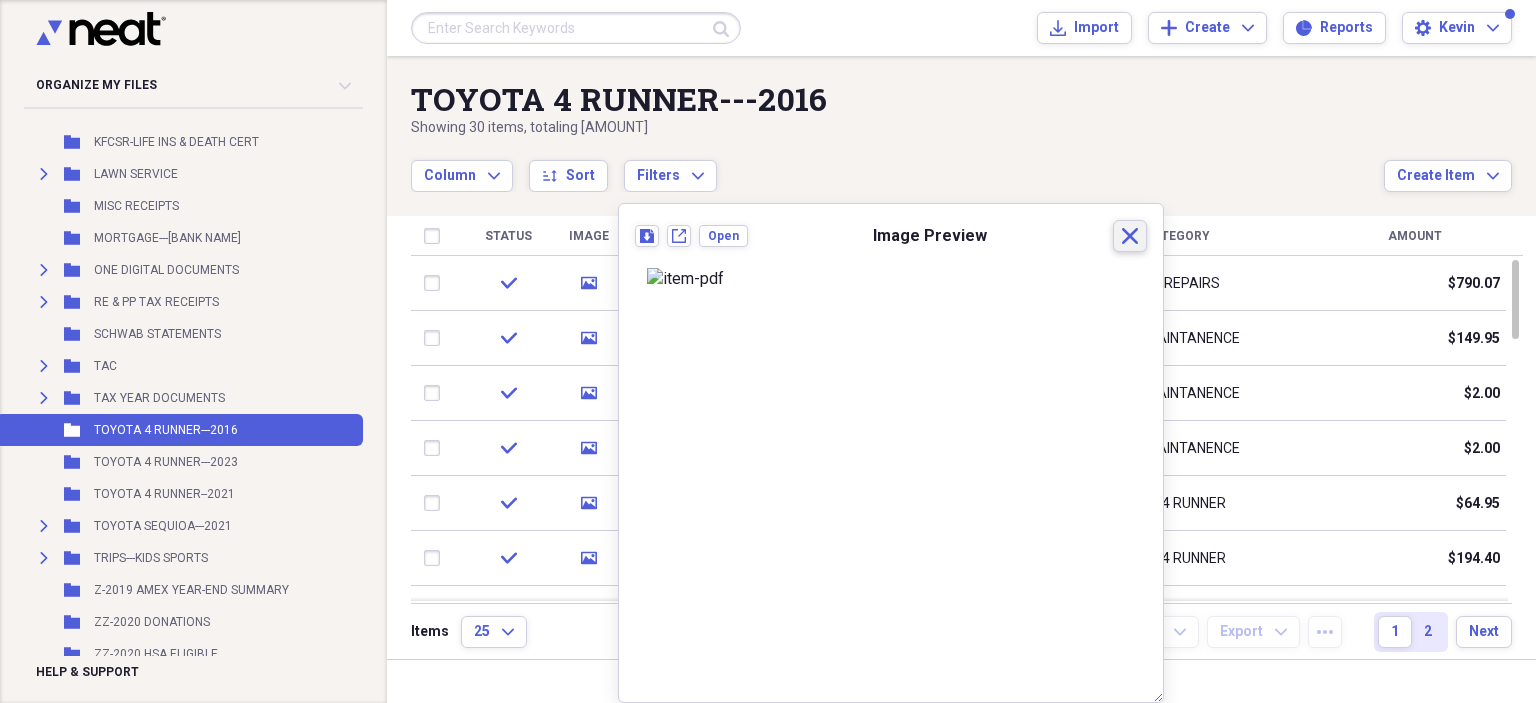 click 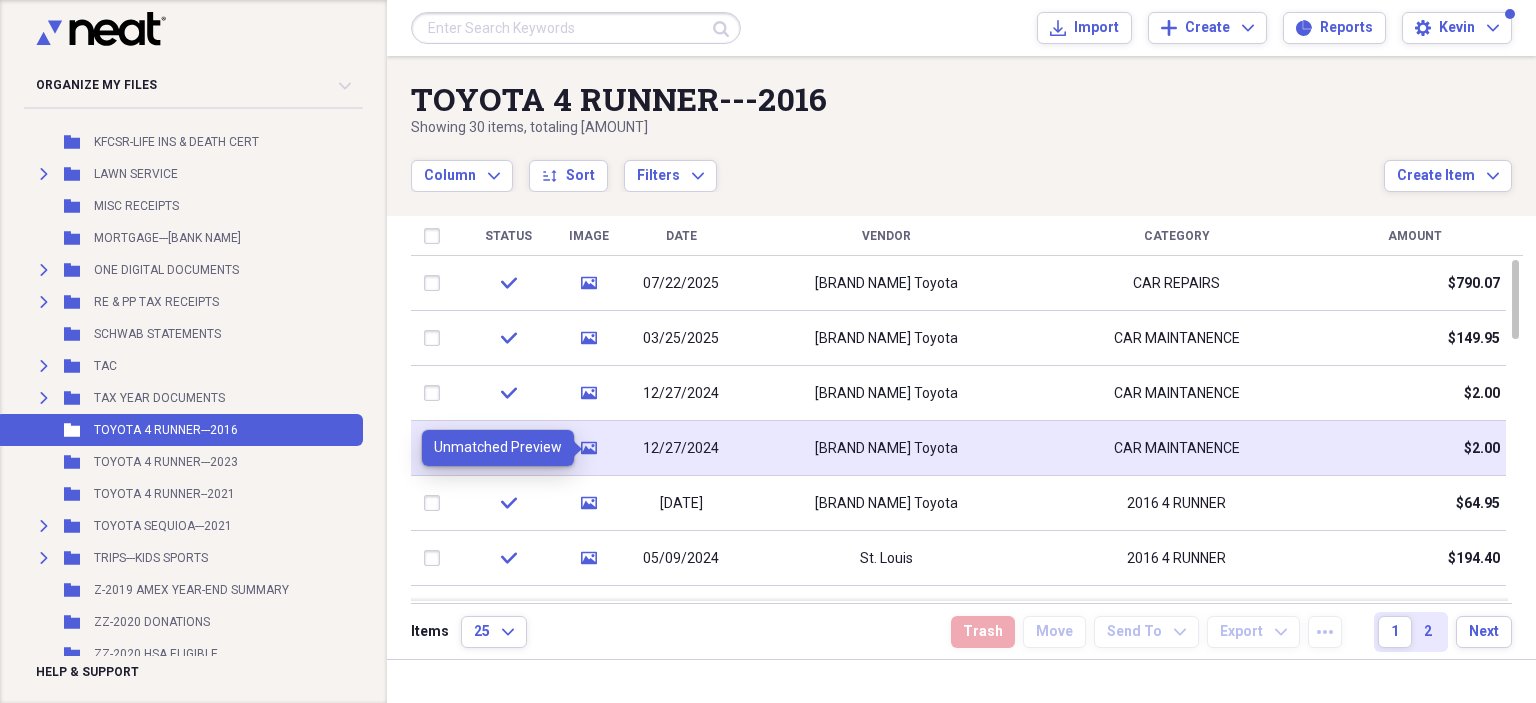 click on "media" 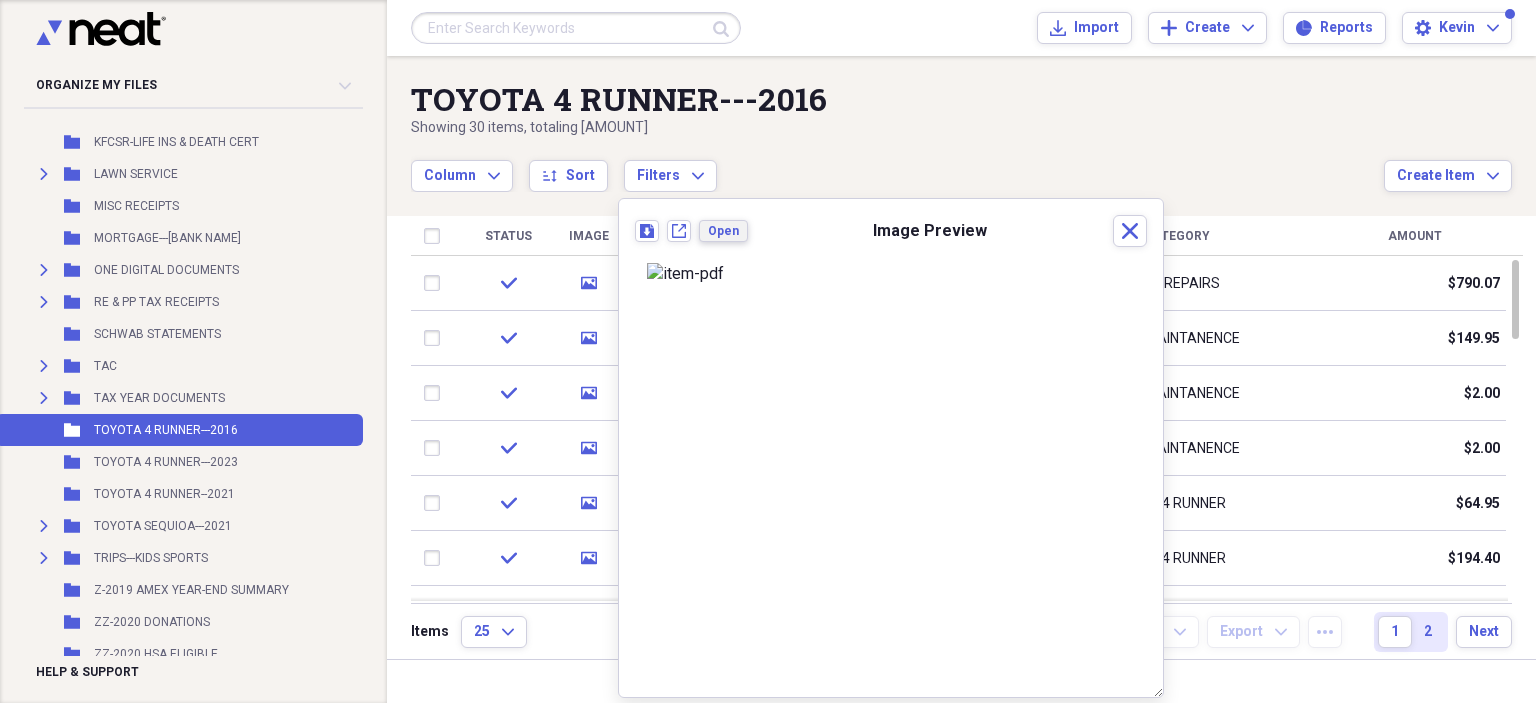 click on "Open" at bounding box center [723, 231] 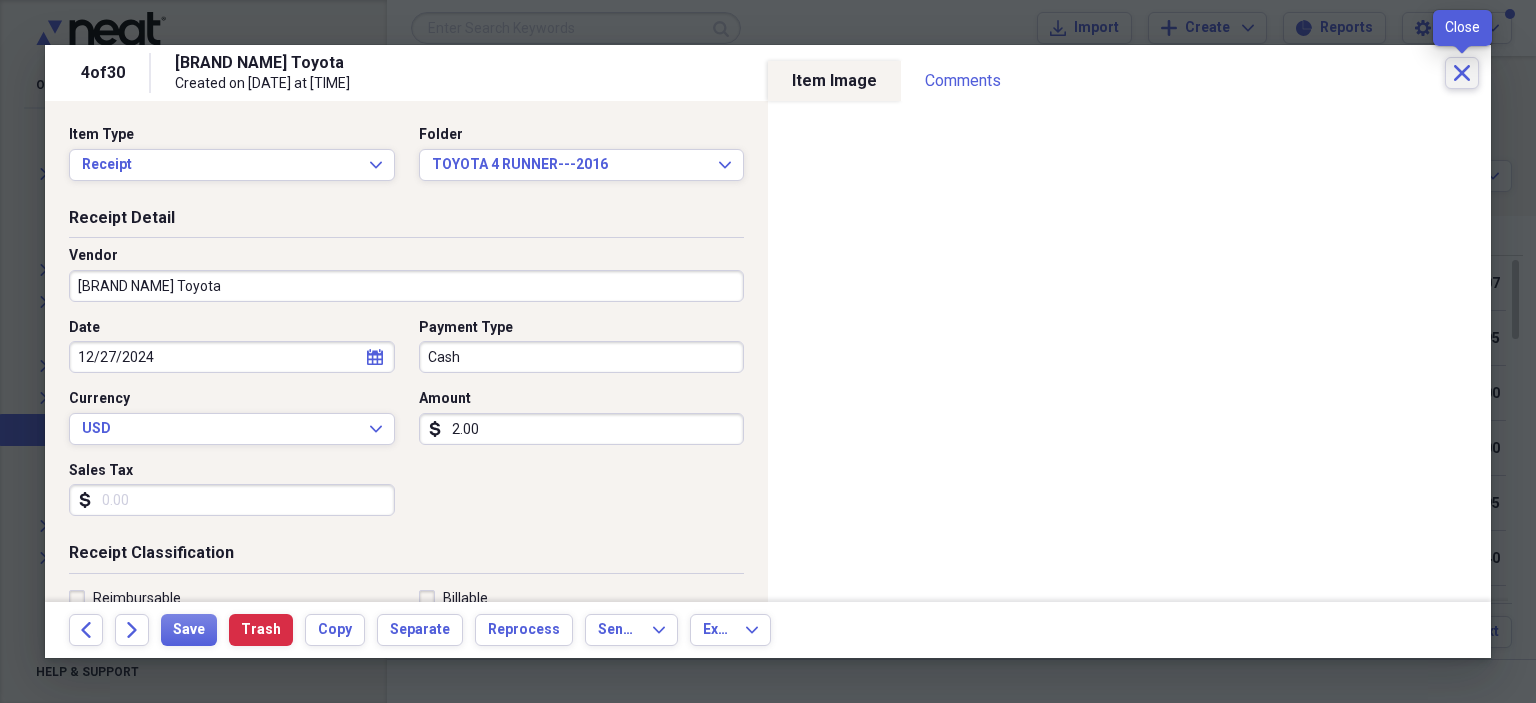 click 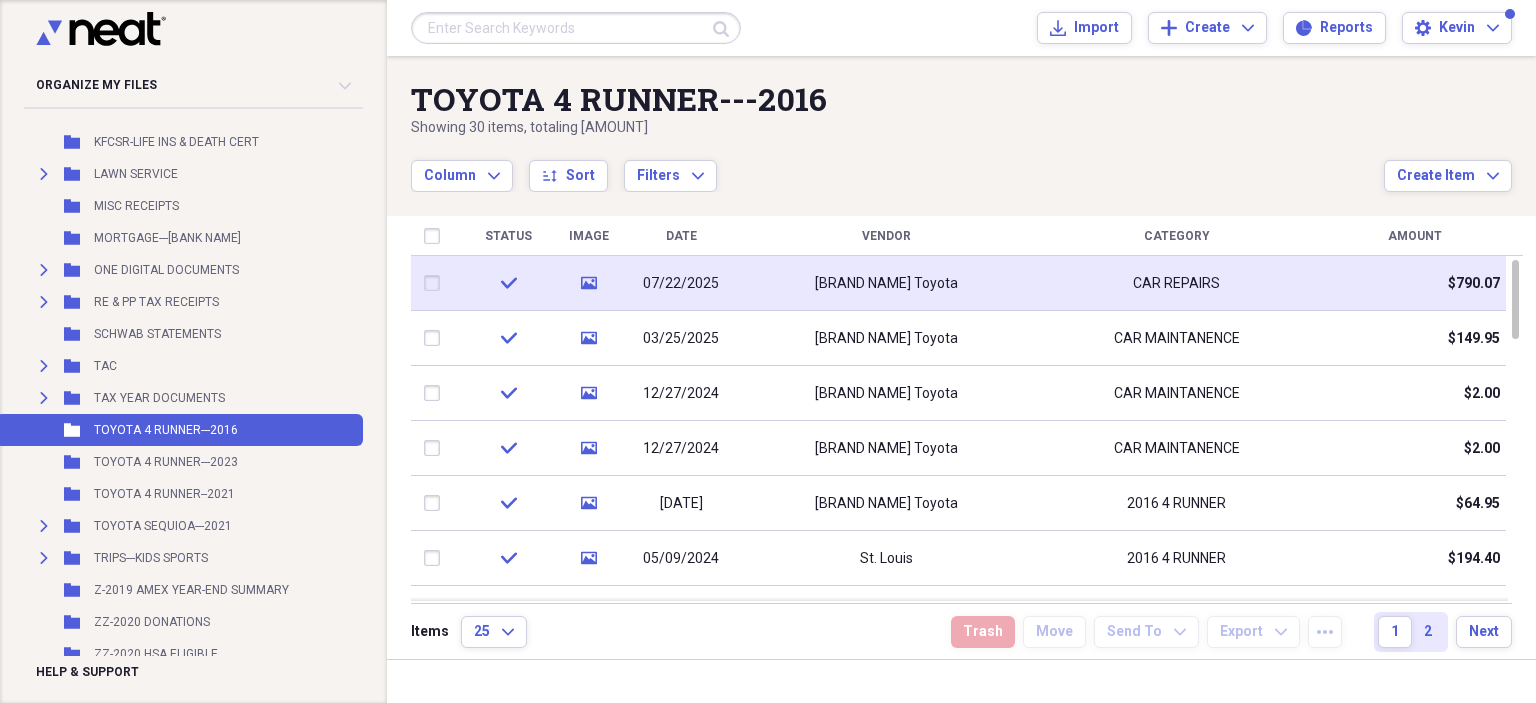 click on "[BRAND NAME] Toyota" at bounding box center (886, 283) 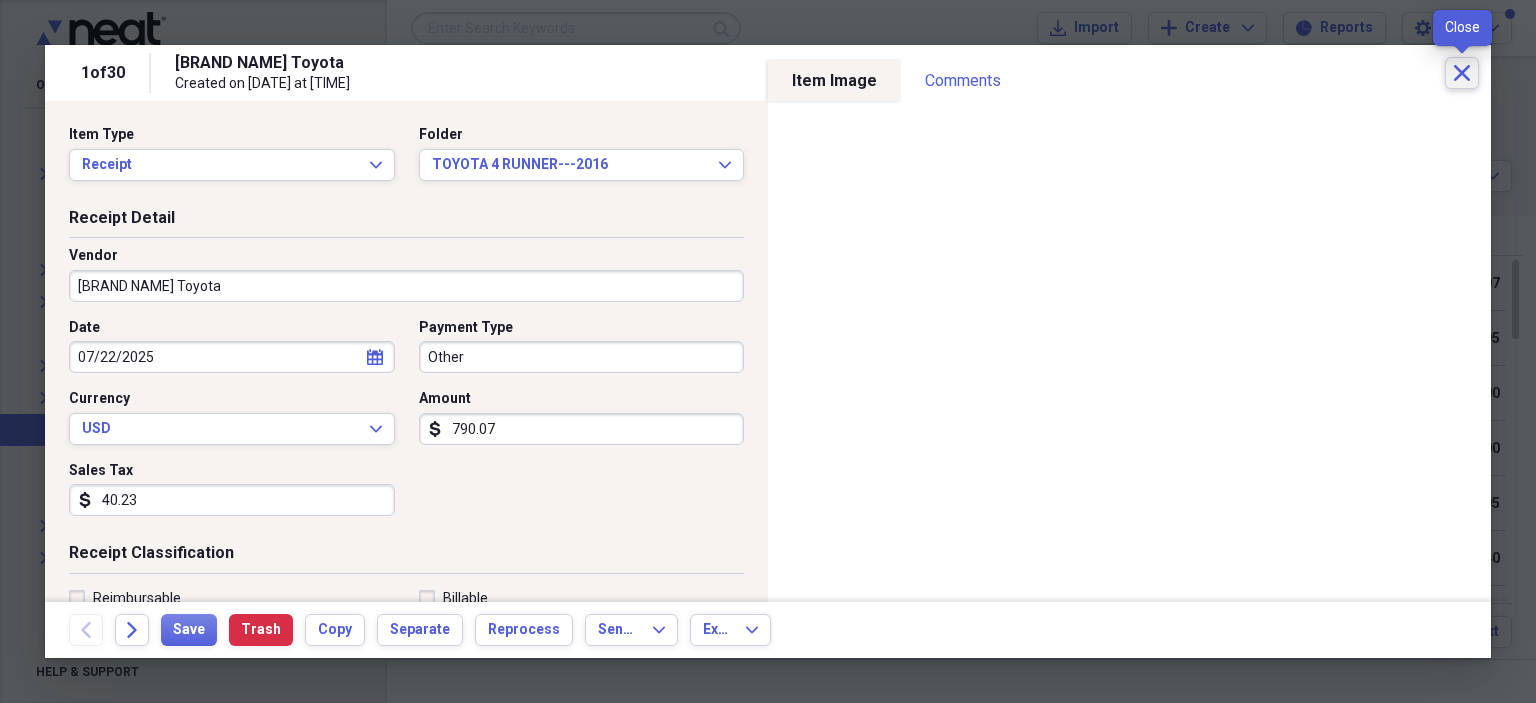 click on "Close" 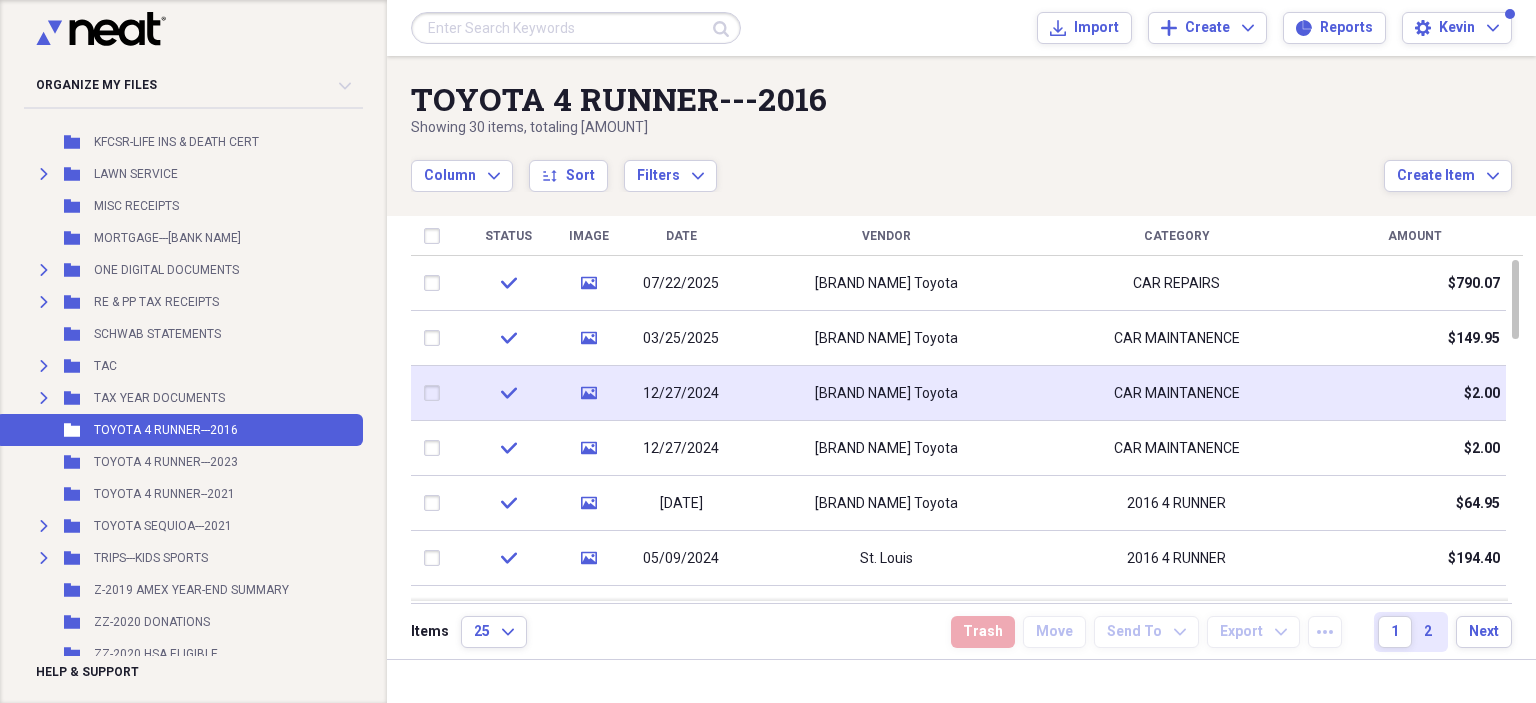click on "12/27/2024" at bounding box center (681, 394) 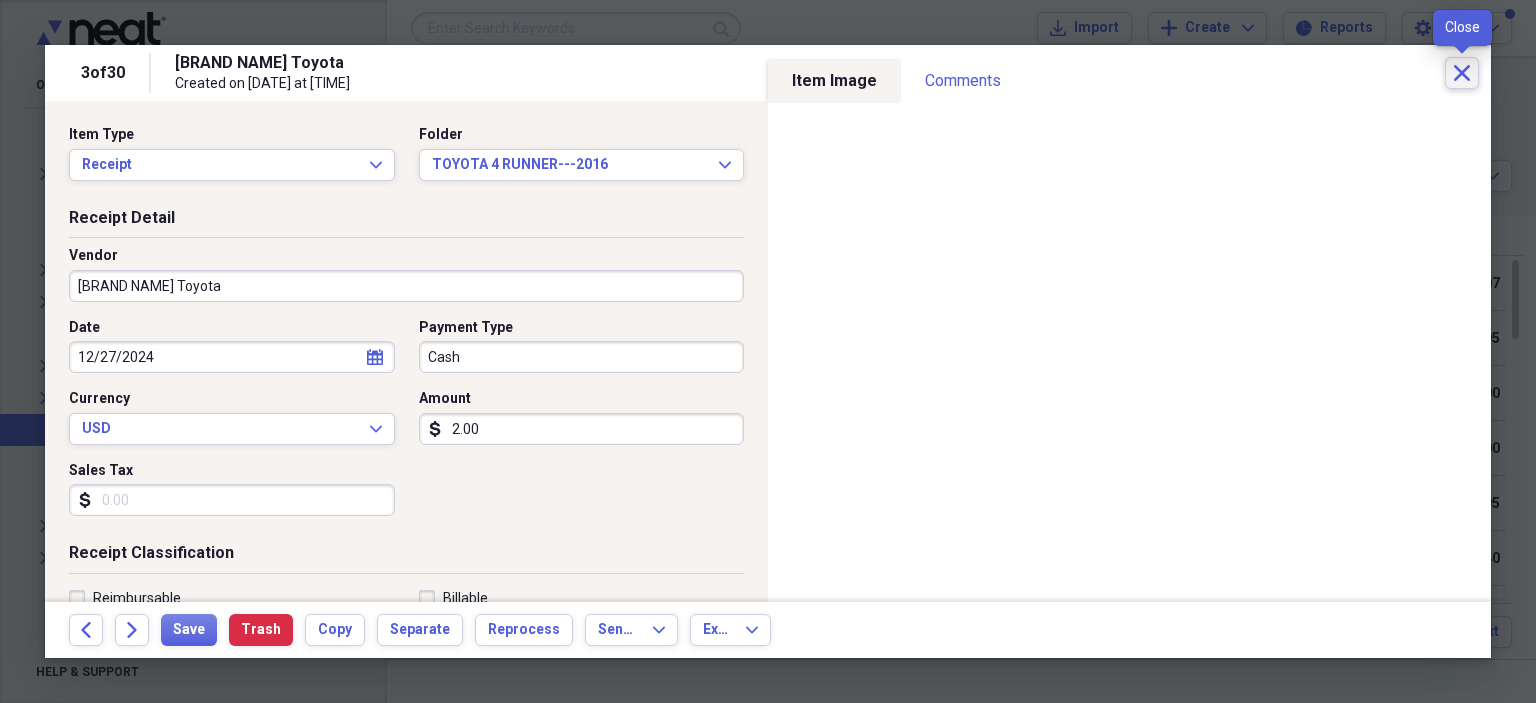 click 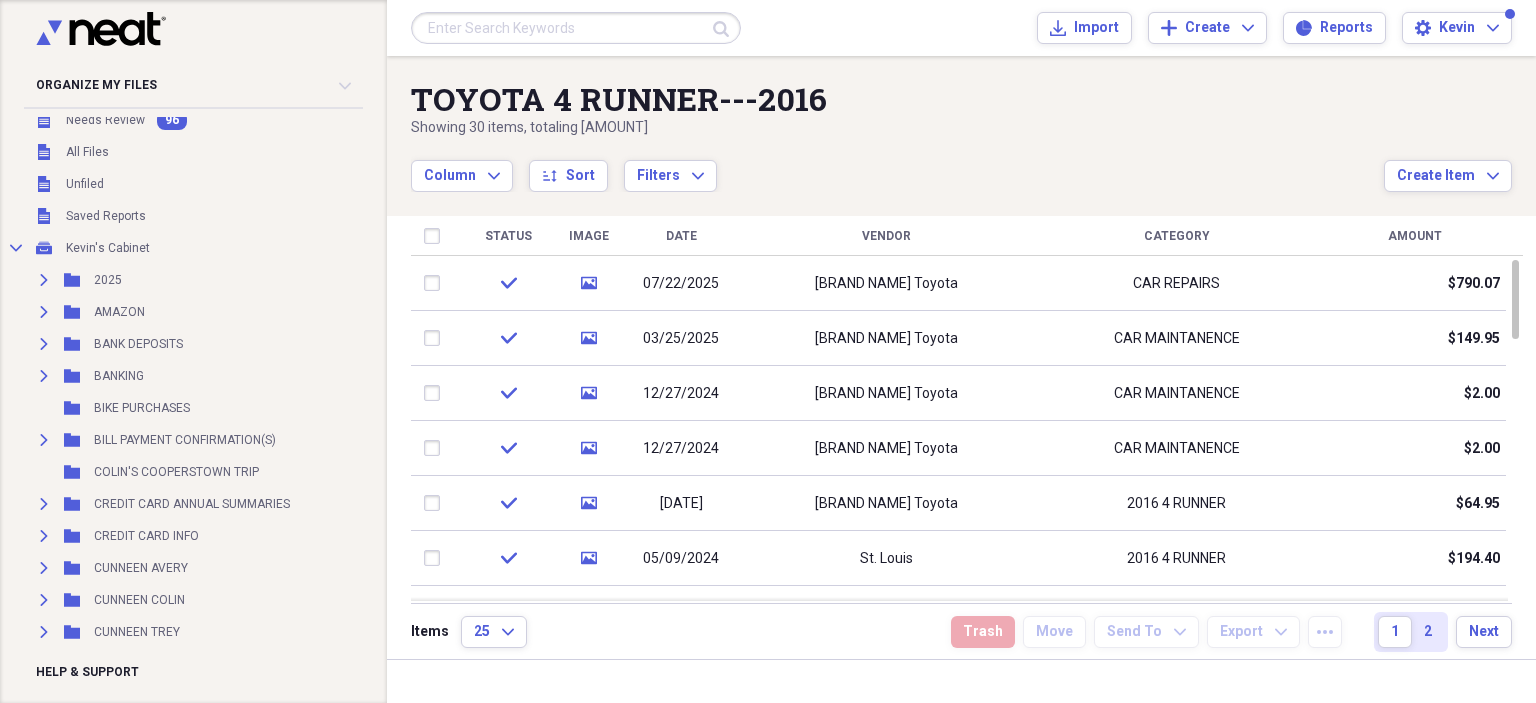 scroll, scrollTop: 0, scrollLeft: 0, axis: both 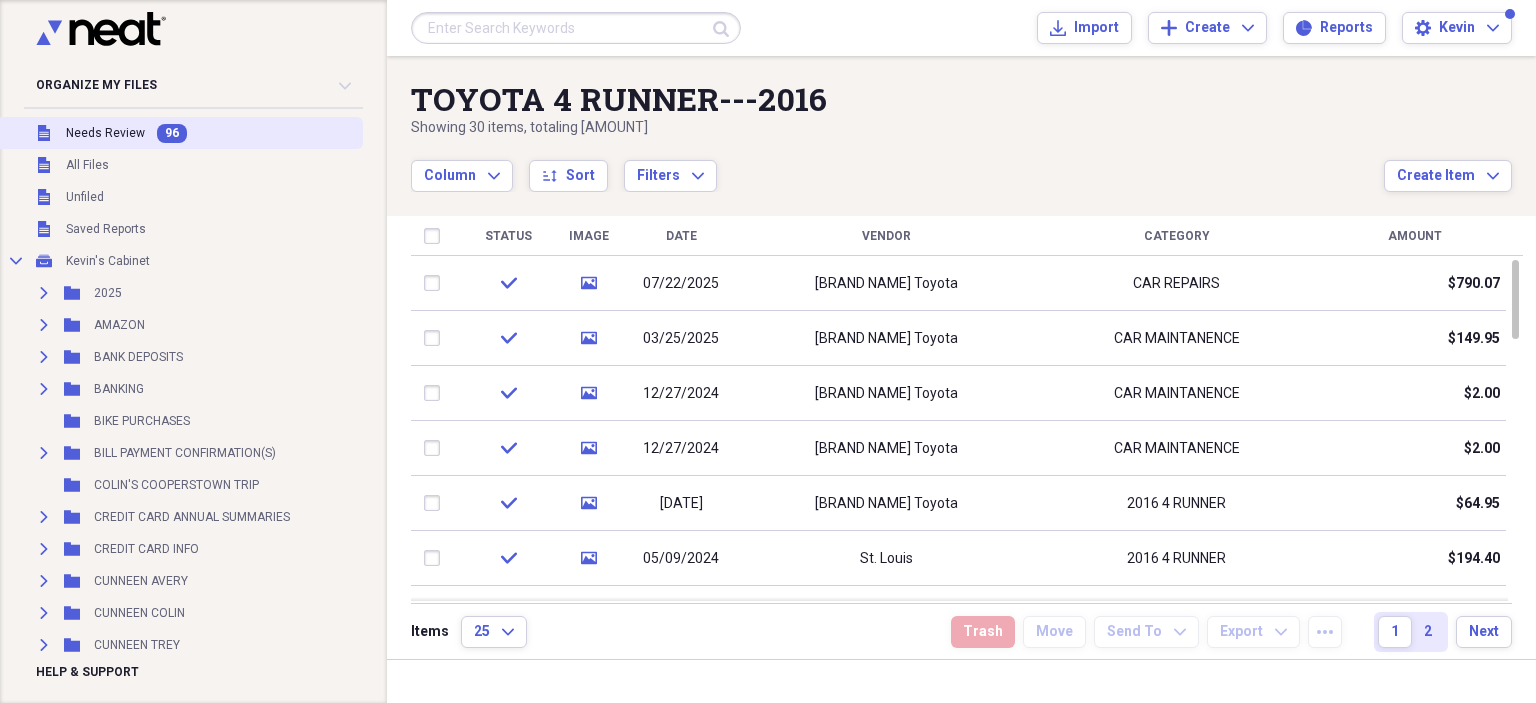 click on "Needs Review" at bounding box center (105, 133) 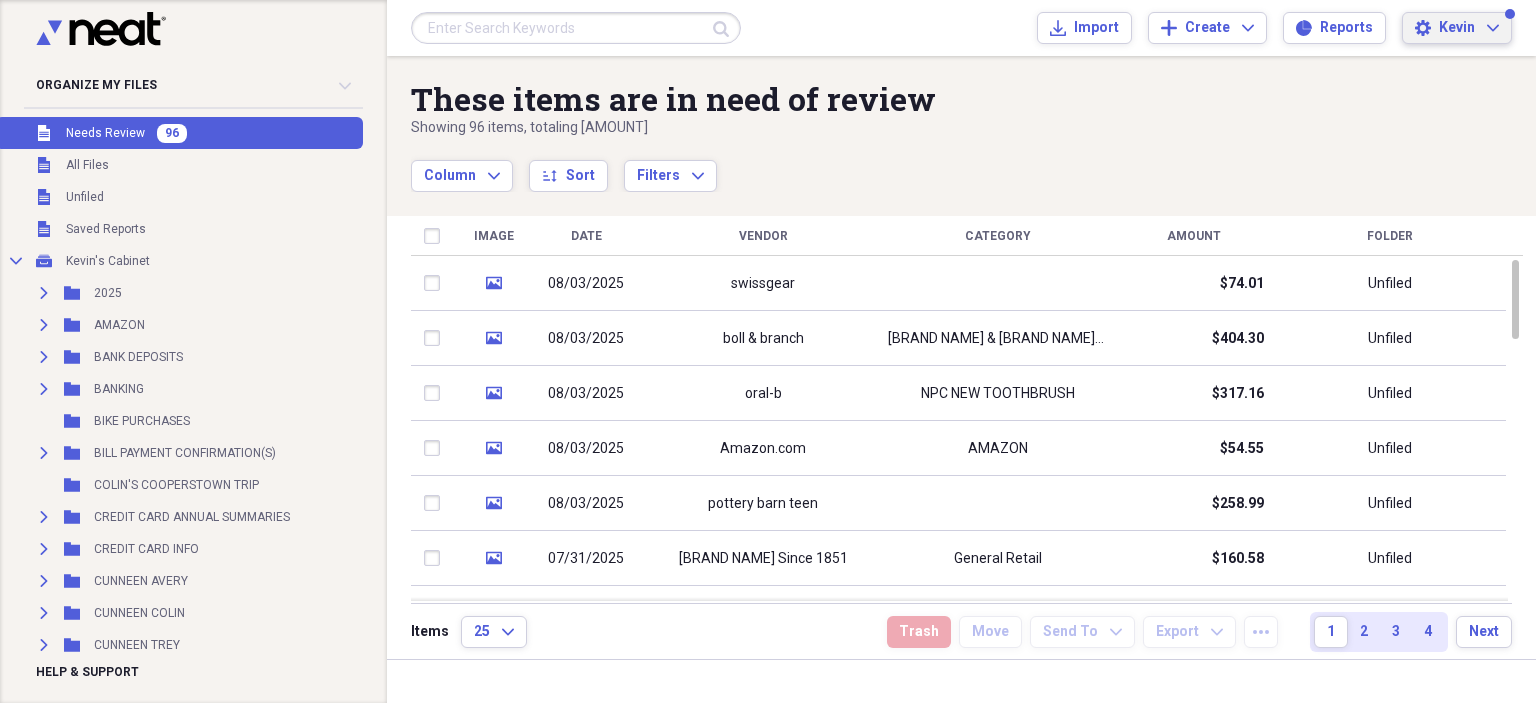 click 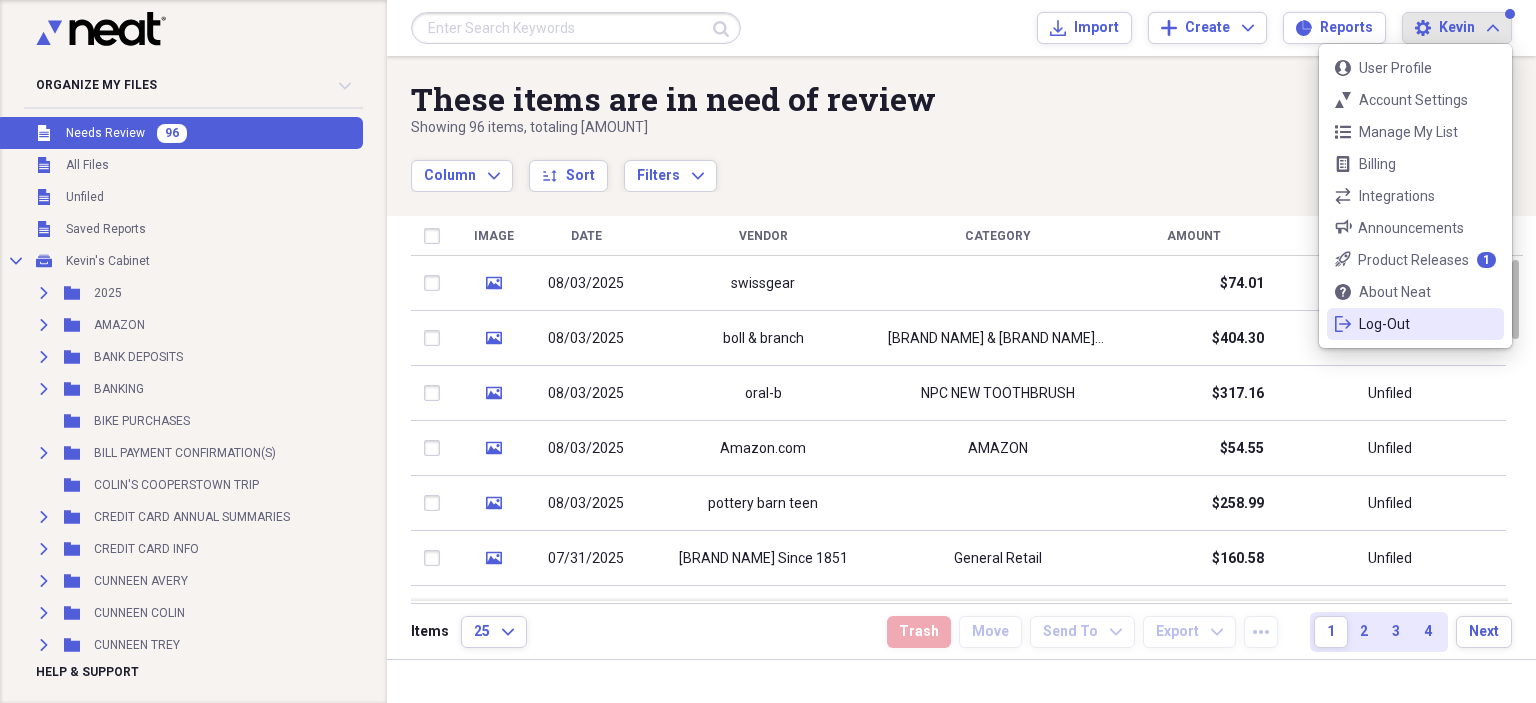 click on "Log-Out" at bounding box center (1415, 324) 